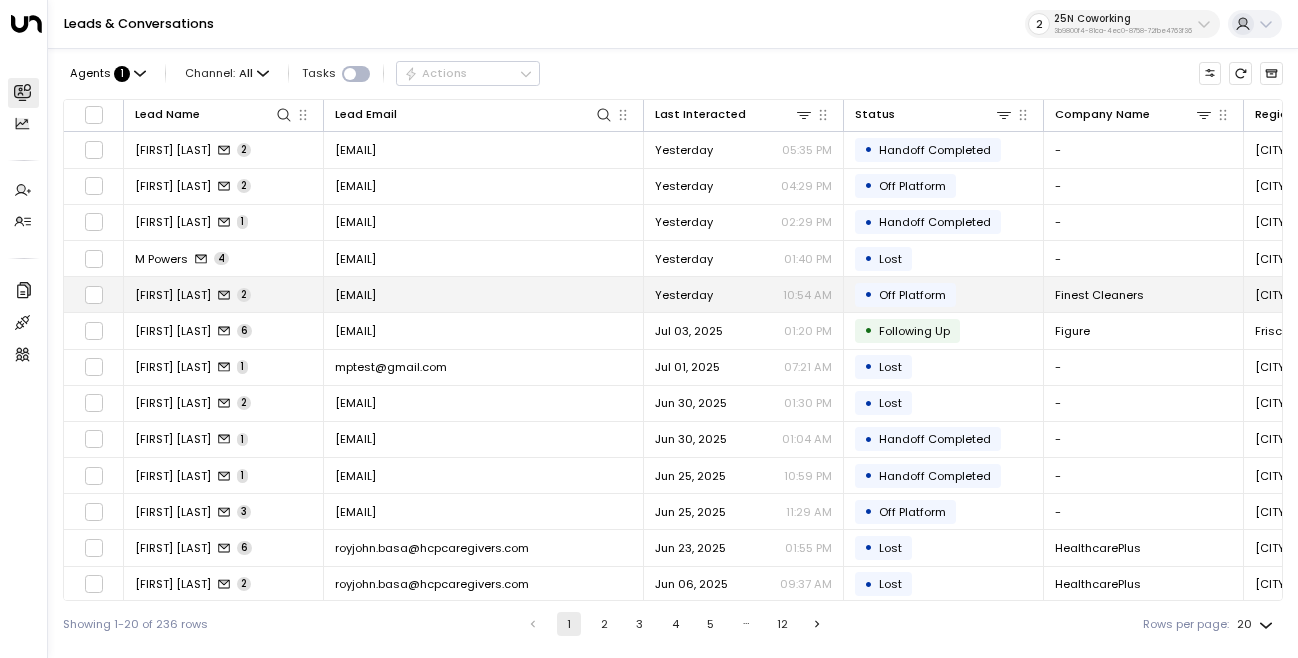 scroll, scrollTop: 0, scrollLeft: 0, axis: both 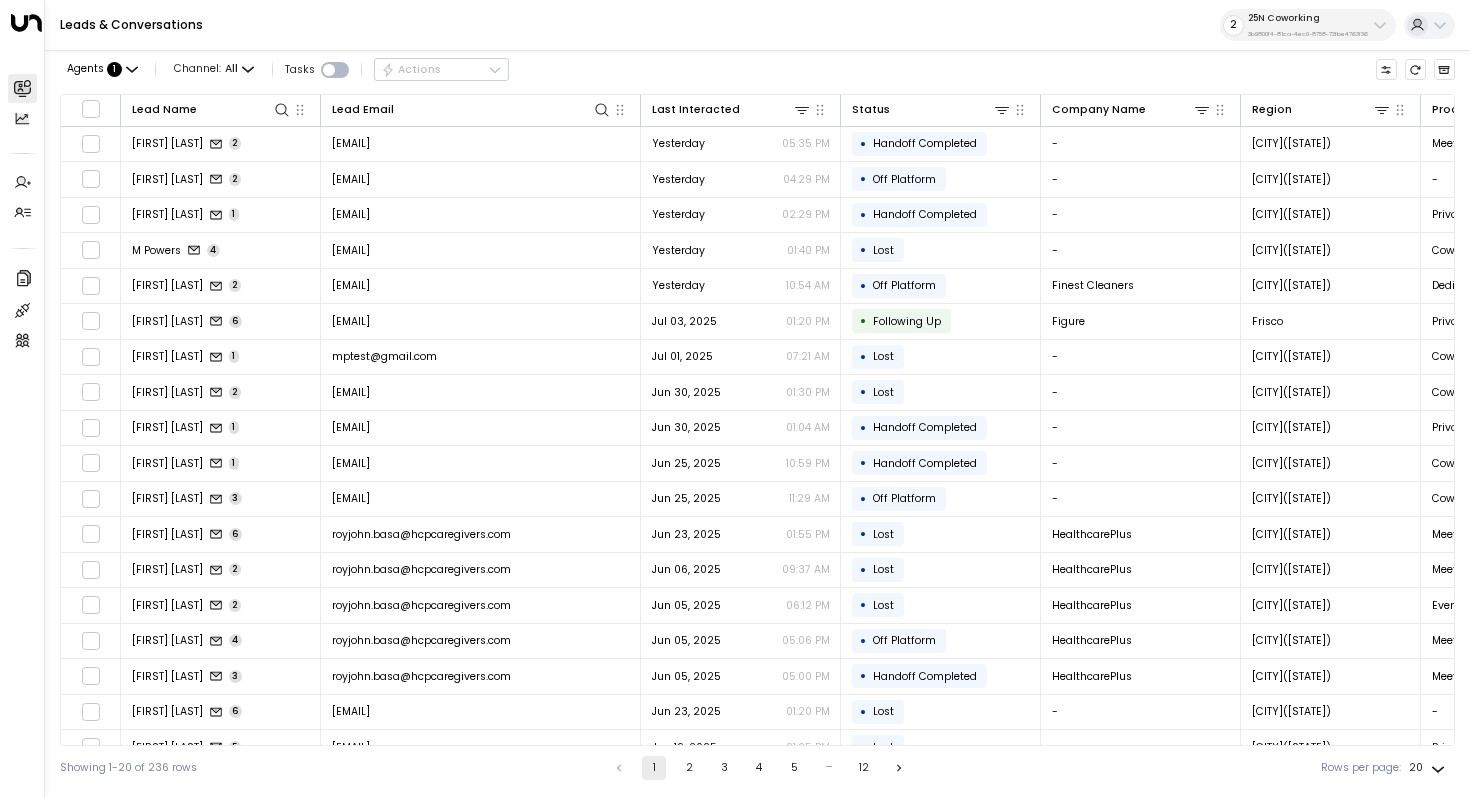 click on "25N Coworking" at bounding box center [1308, 18] 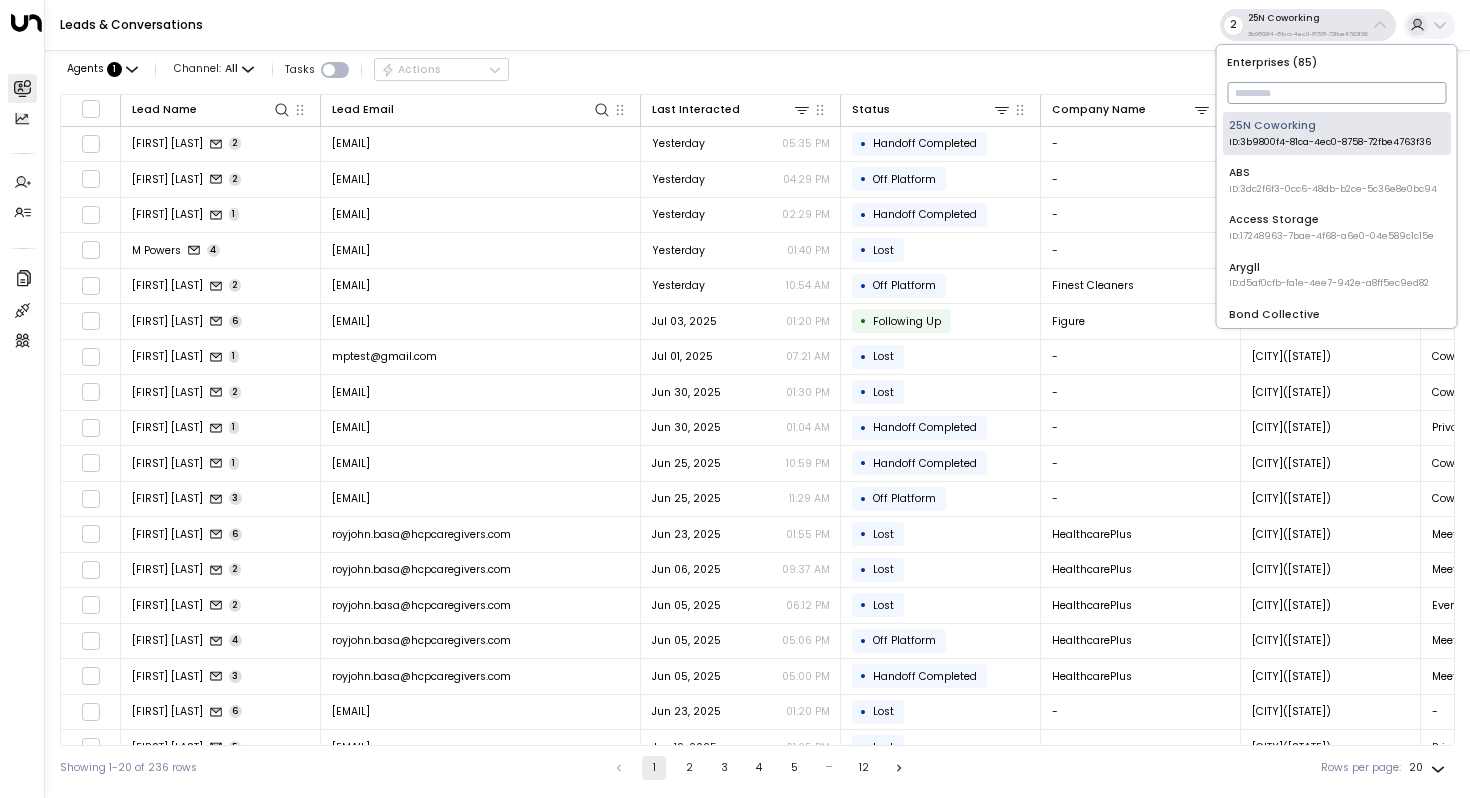 click at bounding box center [1336, 93] 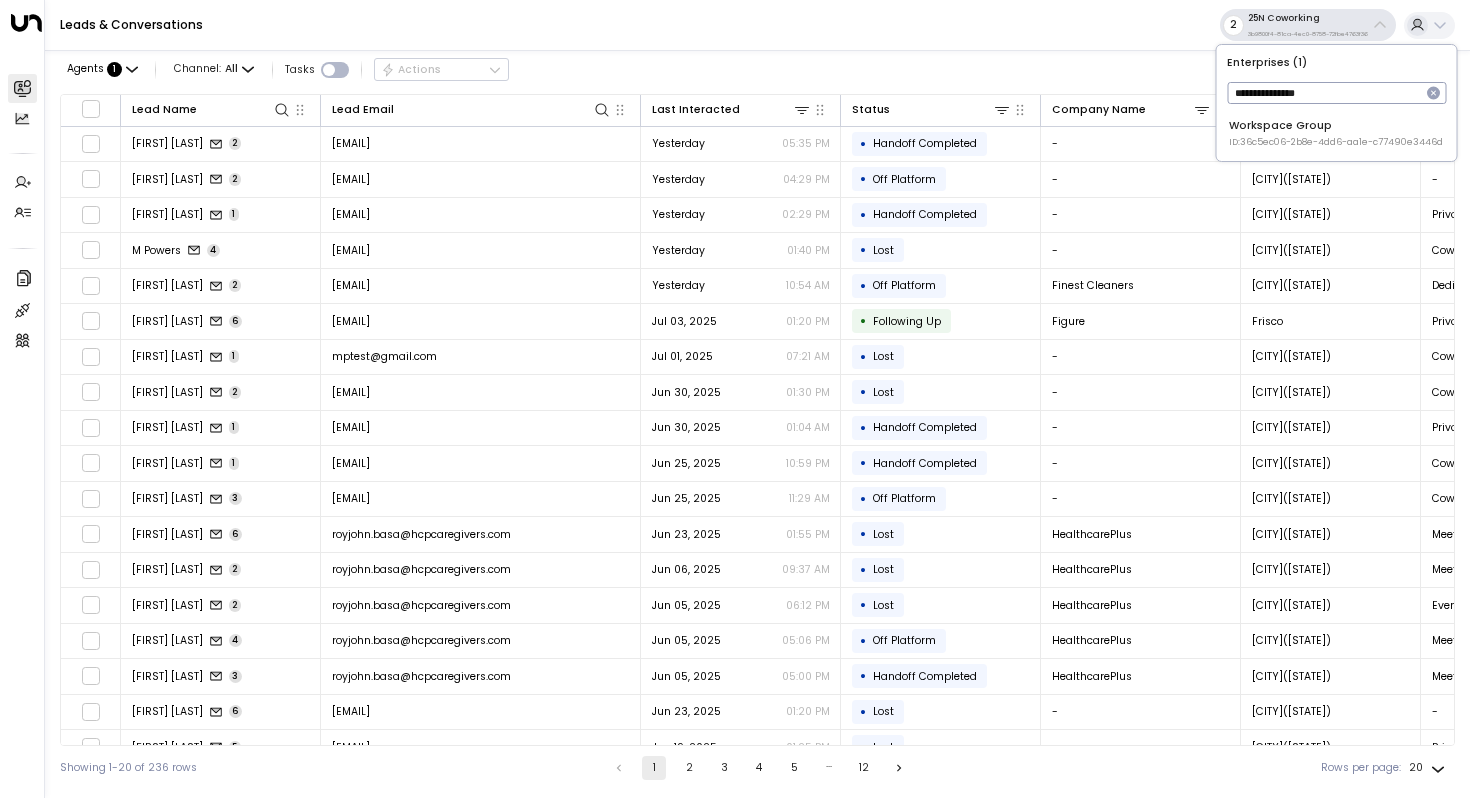 type on "**********" 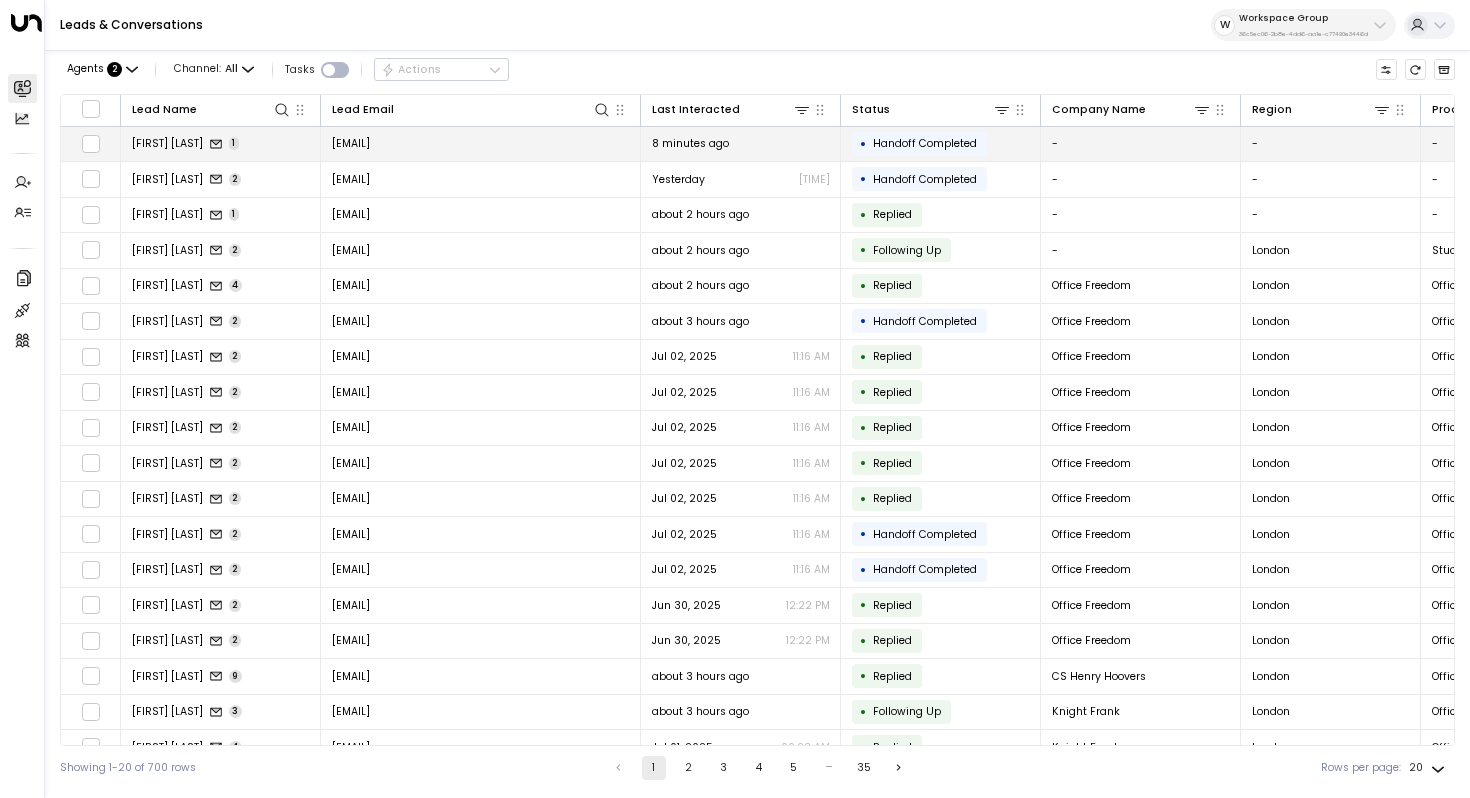 click on "[FIRST] [LAST] 1" at bounding box center [221, 144] 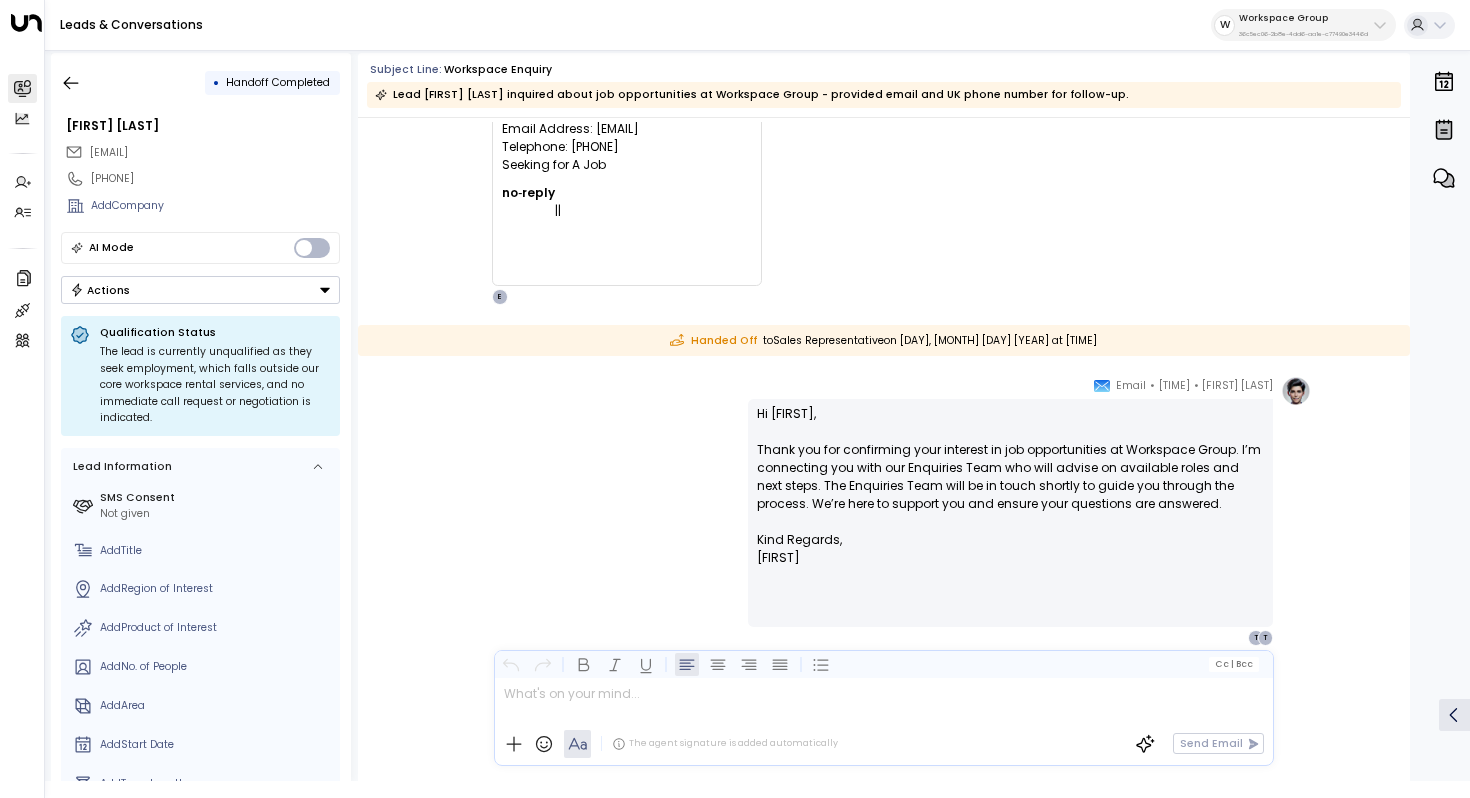scroll, scrollTop: 141, scrollLeft: 0, axis: vertical 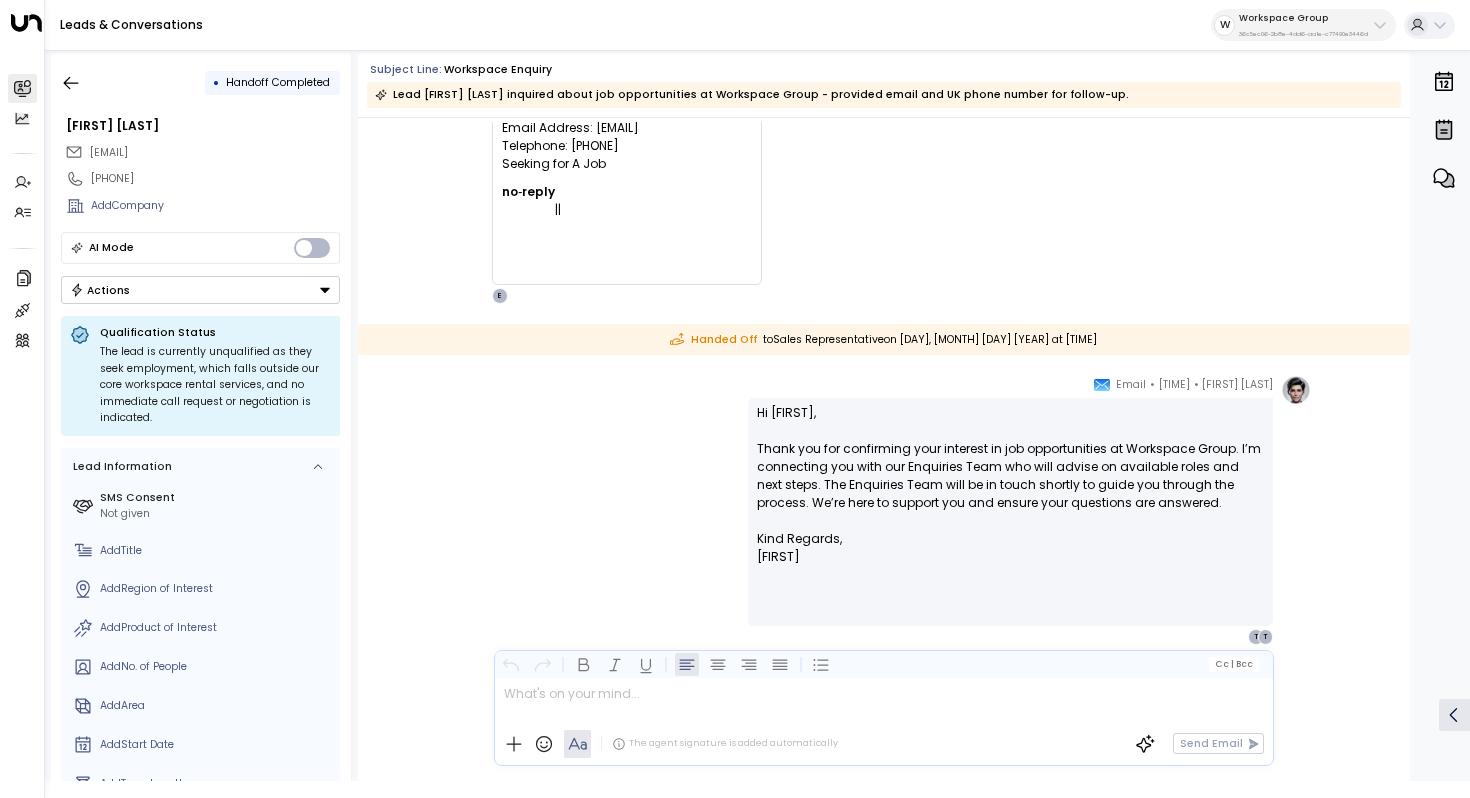drag, startPoint x: 935, startPoint y: 446, endPoint x: 931, endPoint y: 460, distance: 14.56022 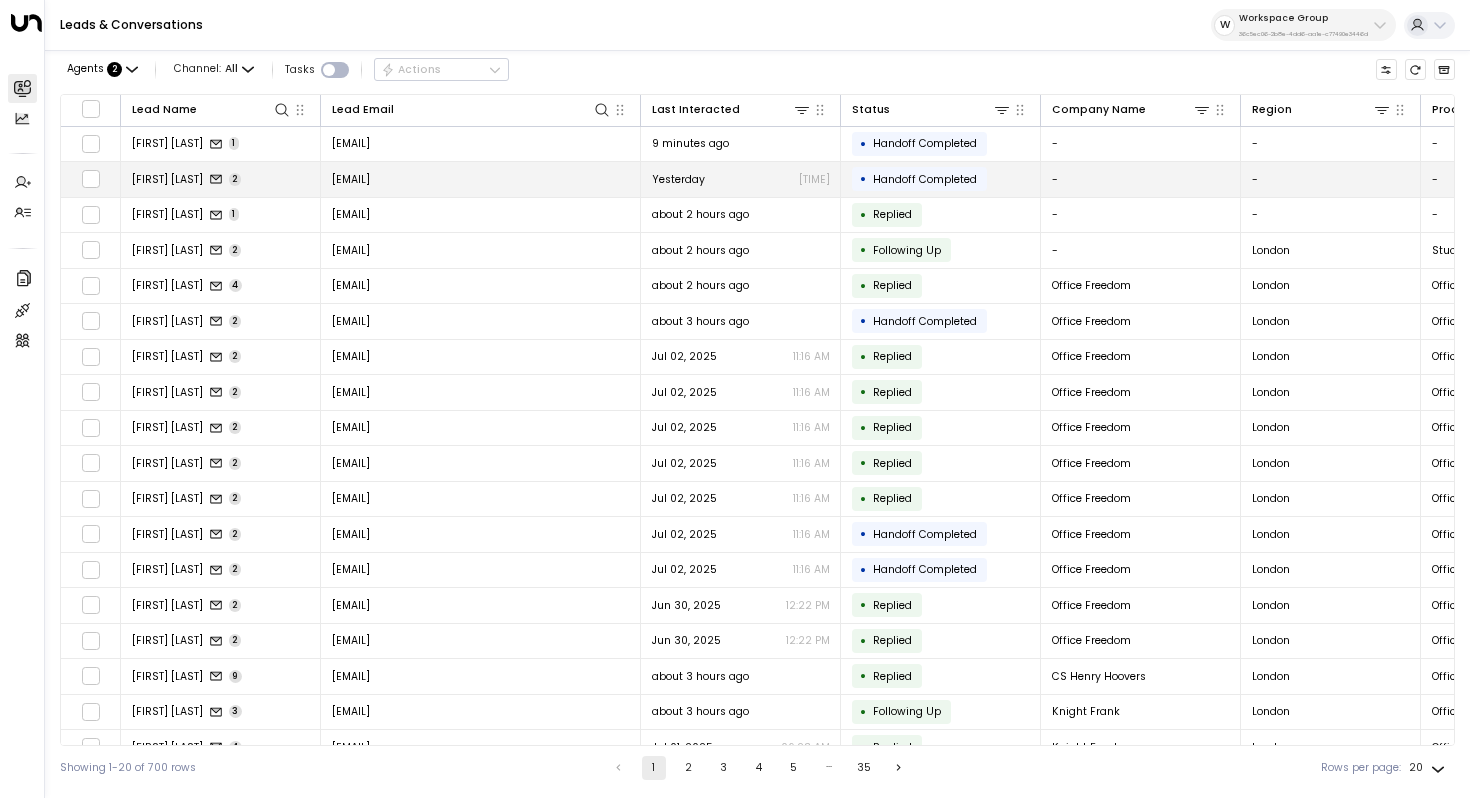 click on "[FIRST] [LAST] 2" at bounding box center [221, 179] 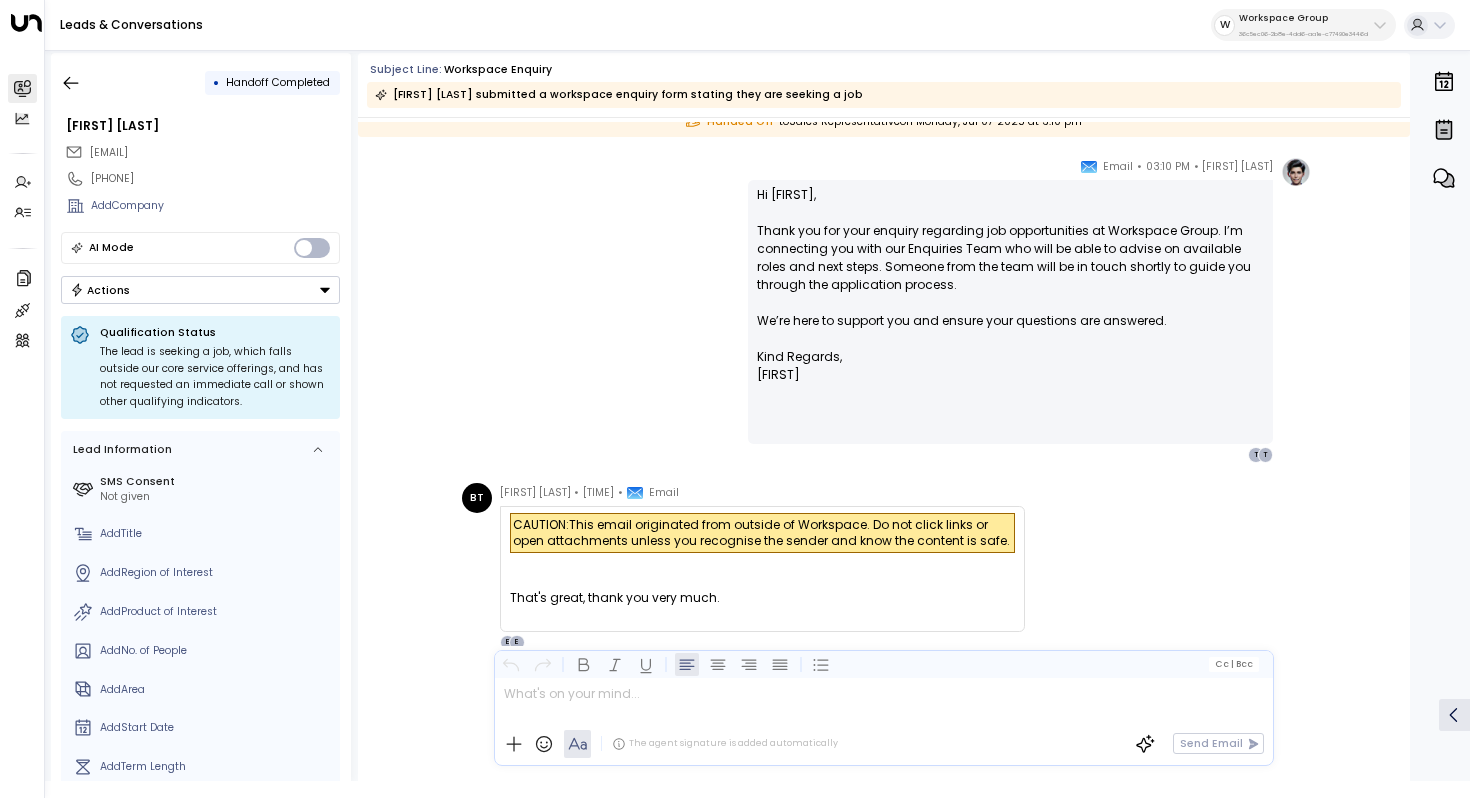 scroll, scrollTop: 364, scrollLeft: 0, axis: vertical 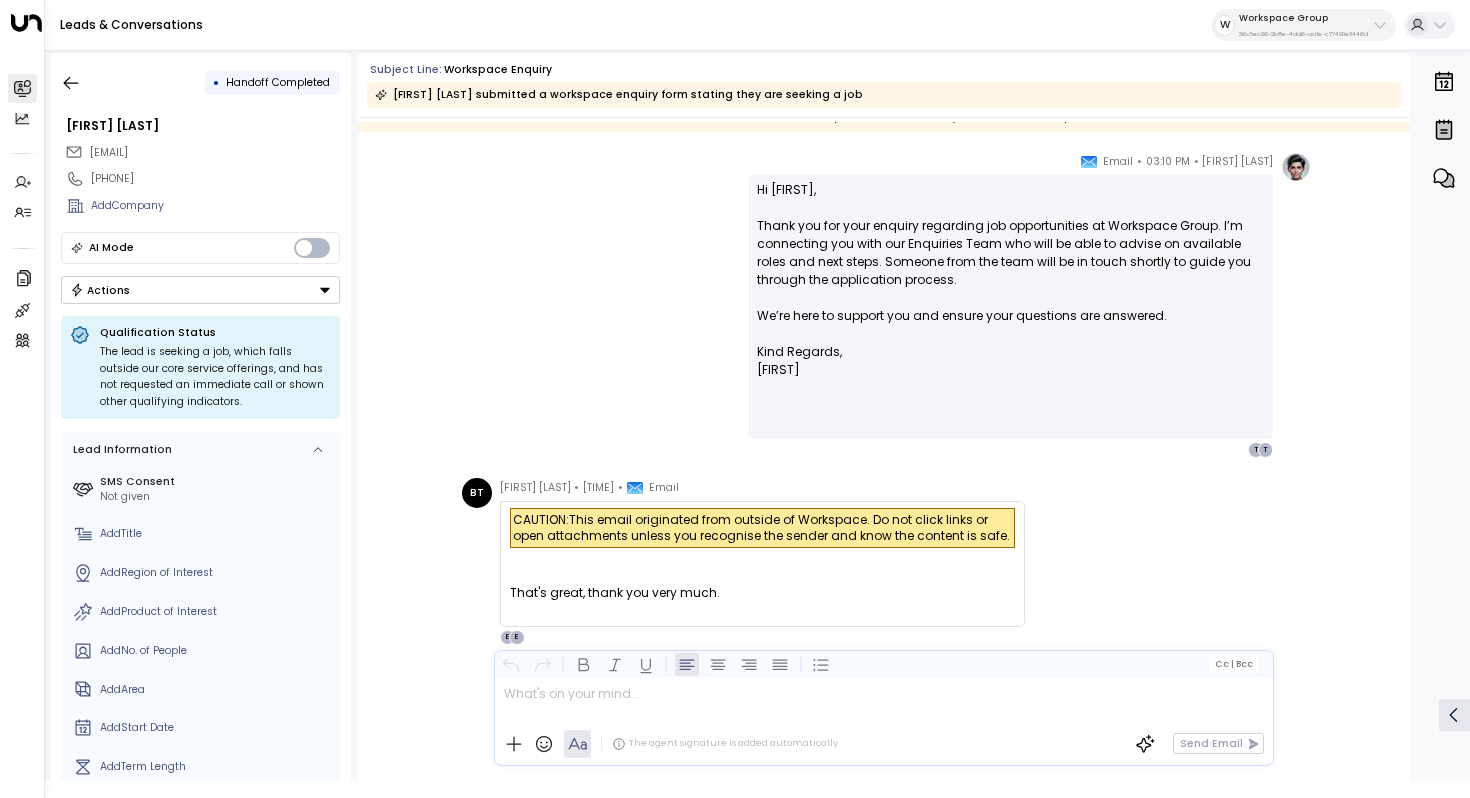 drag, startPoint x: 677, startPoint y: 588, endPoint x: 653, endPoint y: 588, distance: 24 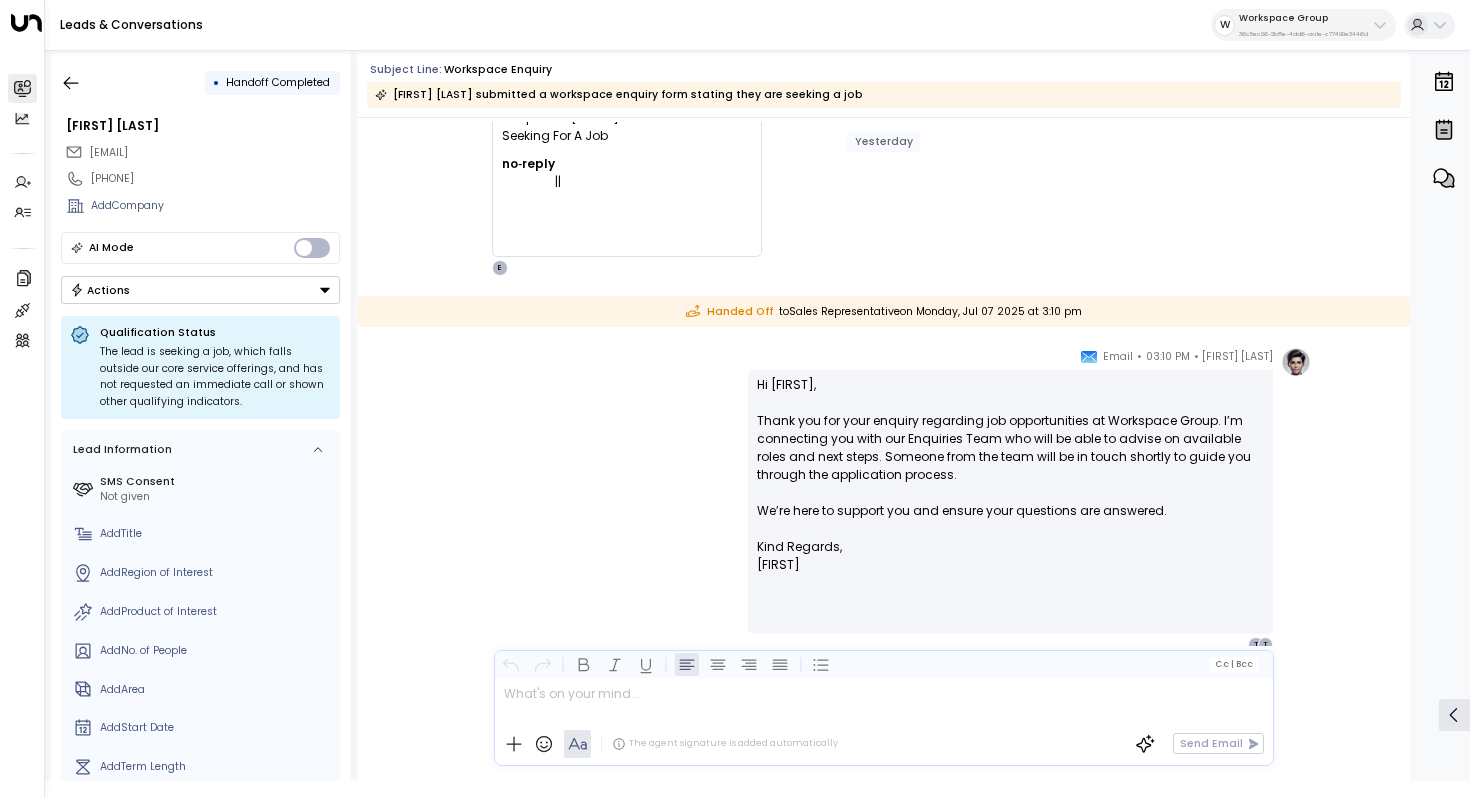 scroll, scrollTop: 364, scrollLeft: 0, axis: vertical 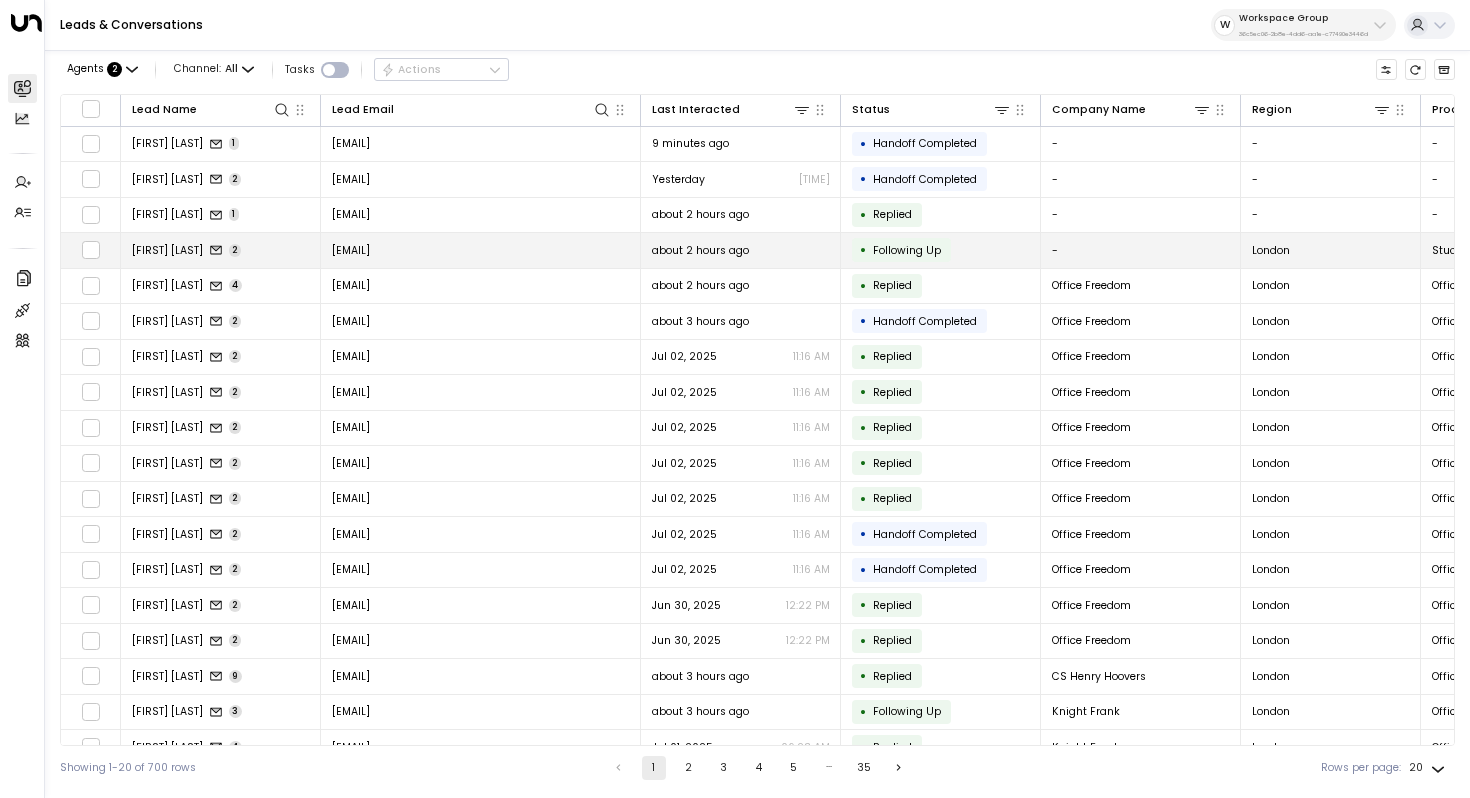 click on "[EMAIL]" at bounding box center (481, 250) 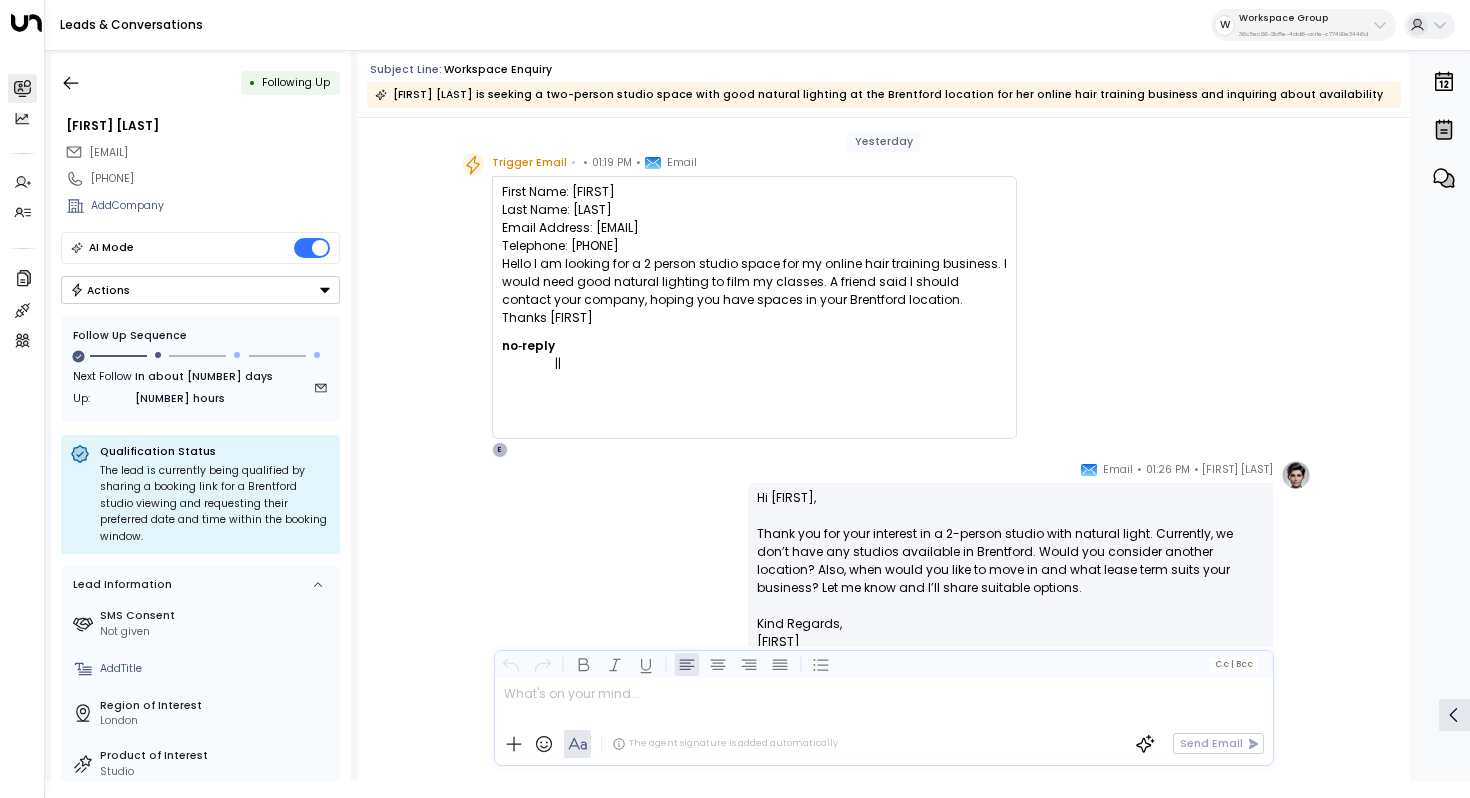 scroll, scrollTop: 0, scrollLeft: 0, axis: both 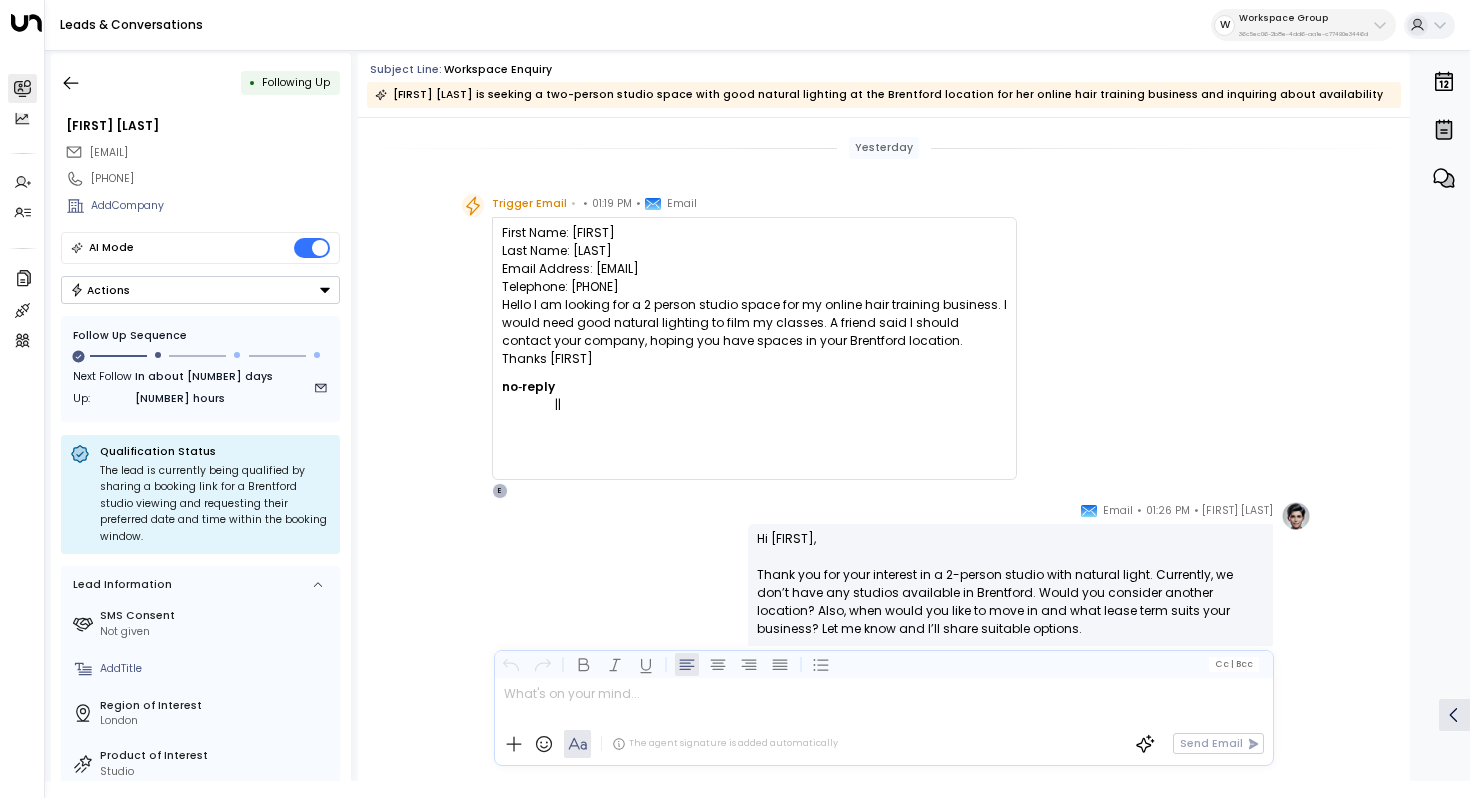 click on "First Name: [FIRST]  Last Name: [LAST]  Email Address: [EMAIL]  Telephone: [PHONE]  Hello I am looking for a 2 person studio space for my online hair training business. I would need good natural lighting to film my classes. A friend said I should contact your company, hoping you have spaces in your Brentford location. Thanks [FIRST]" at bounding box center [754, 296] 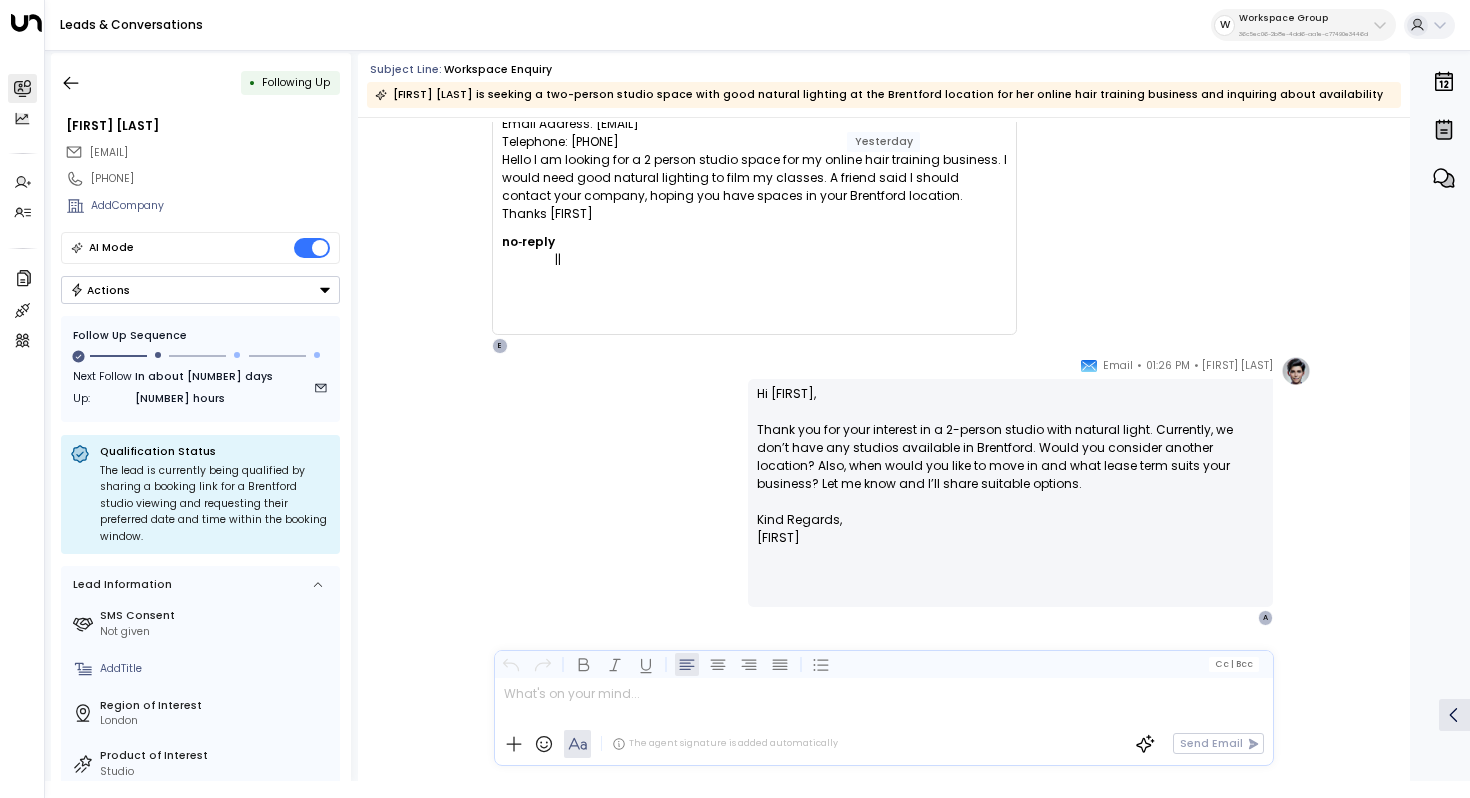 scroll, scrollTop: 149, scrollLeft: 0, axis: vertical 